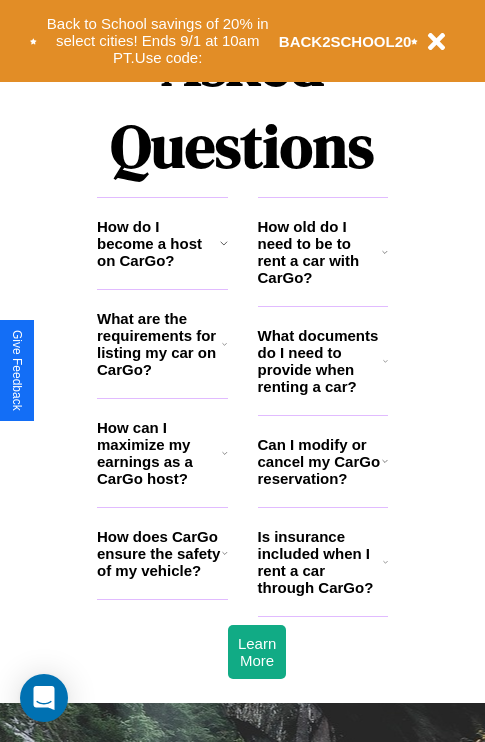 scroll, scrollTop: 2423, scrollLeft: 0, axis: vertical 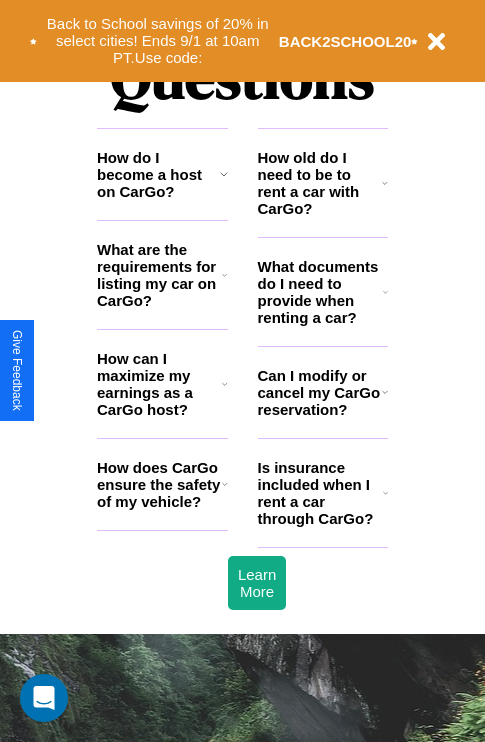 click 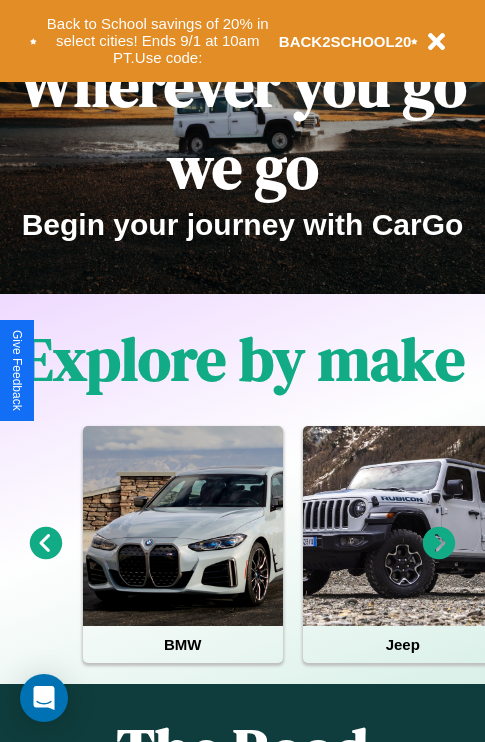 scroll, scrollTop: 0, scrollLeft: 0, axis: both 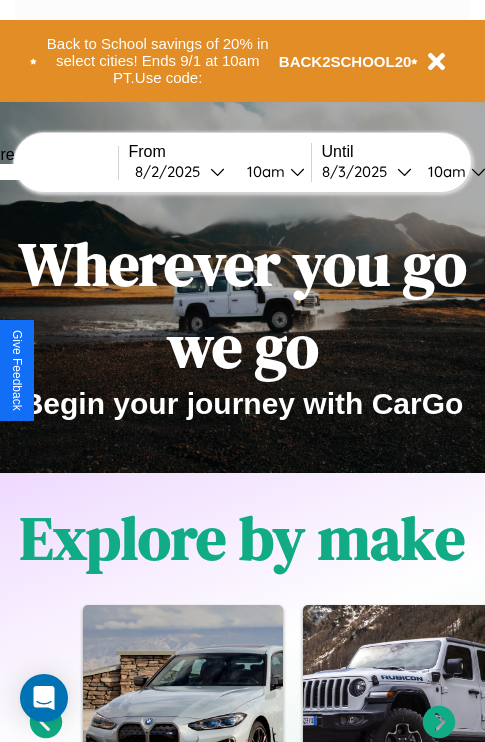 click at bounding box center (43, 172) 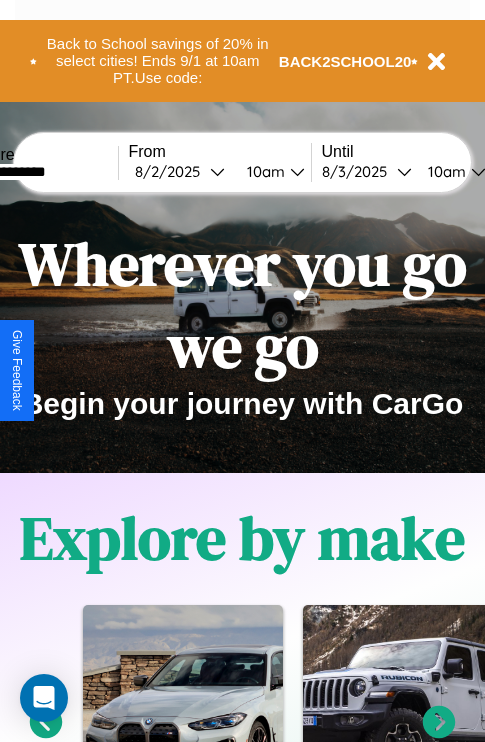 type on "**********" 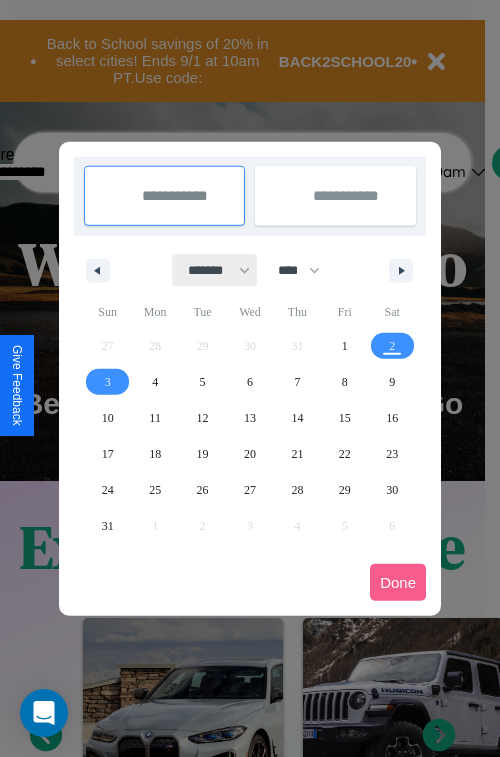 click on "******* ******** ***** ***** *** **** **** ****** ********* ******* ******** ********" at bounding box center [215, 270] 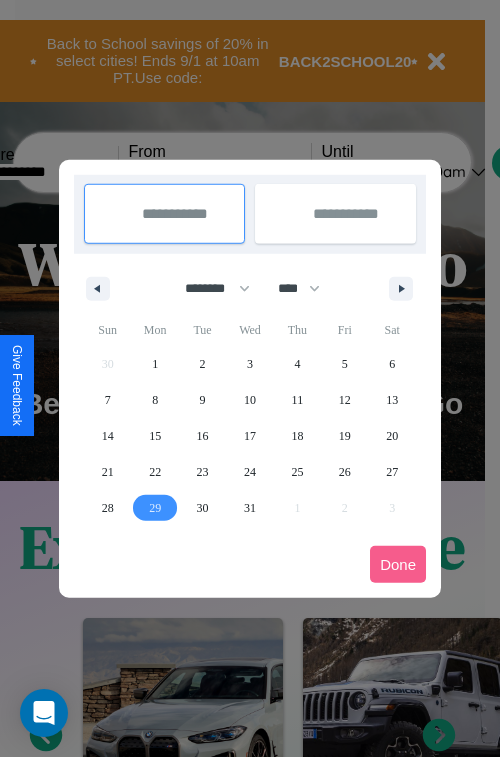 click on "29" at bounding box center (155, 508) 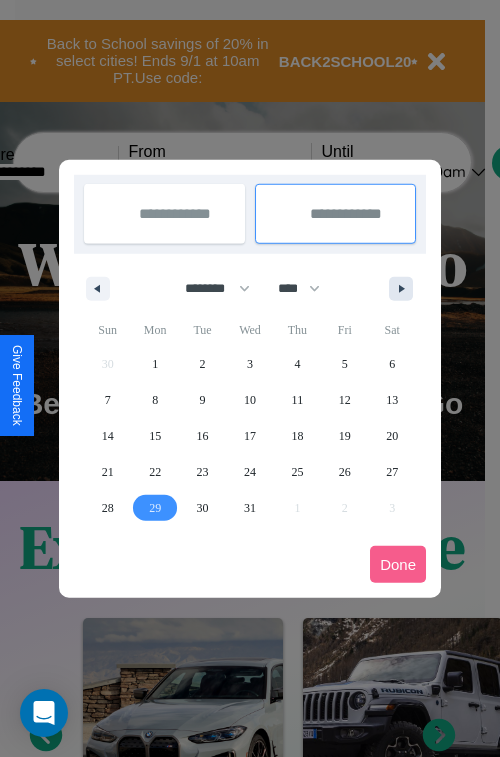click at bounding box center [405, 289] 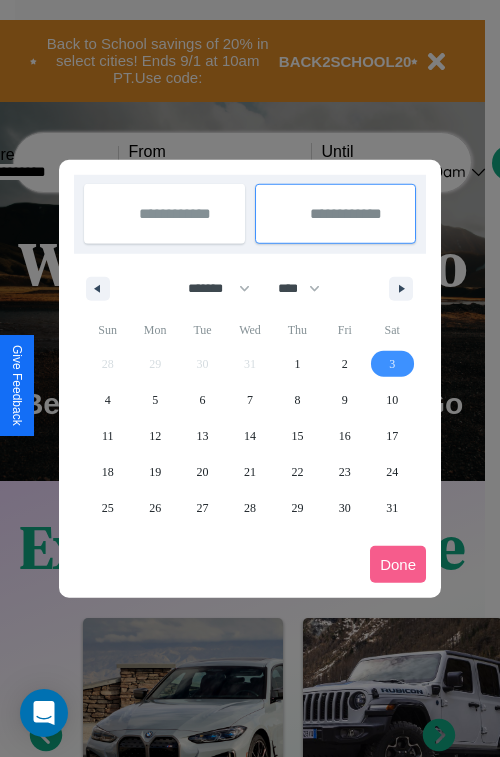 click on "3" at bounding box center (392, 364) 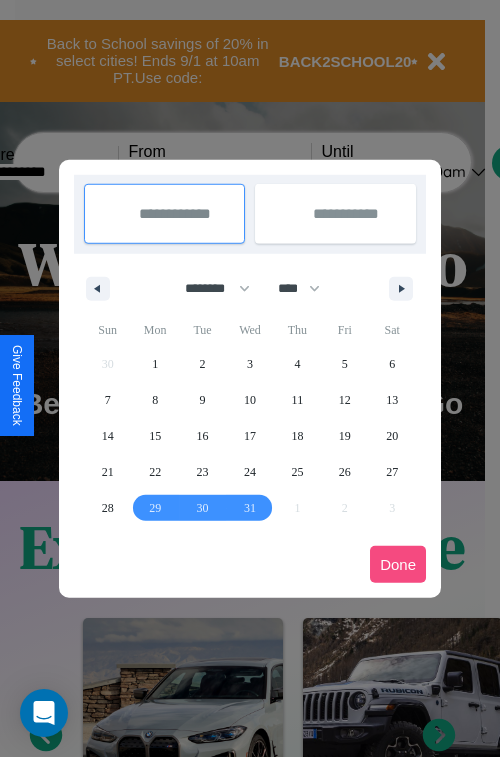 click on "Done" at bounding box center [398, 564] 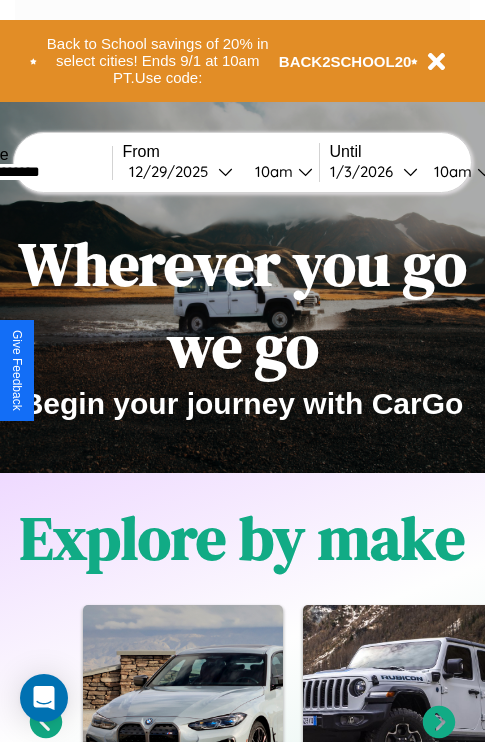 click on "10am" at bounding box center [271, 171] 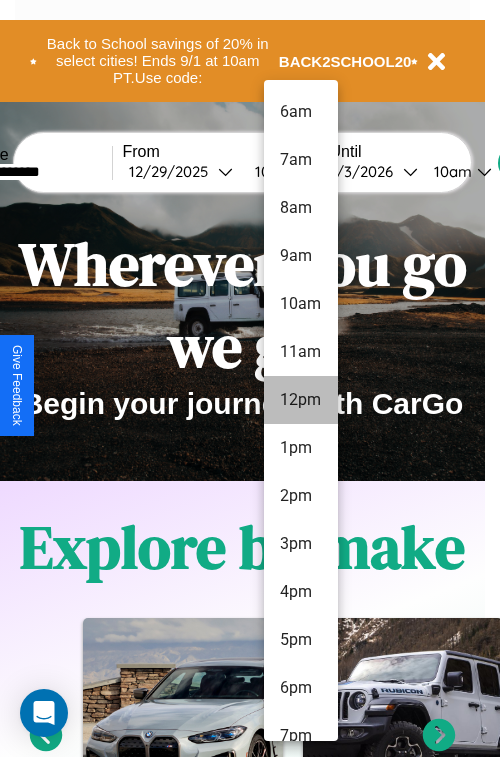 click on "12pm" at bounding box center (301, 400) 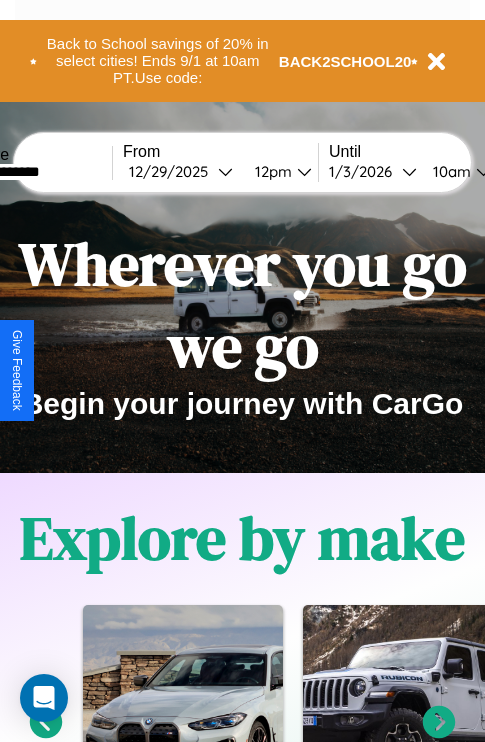 click on "10am" at bounding box center (449, 171) 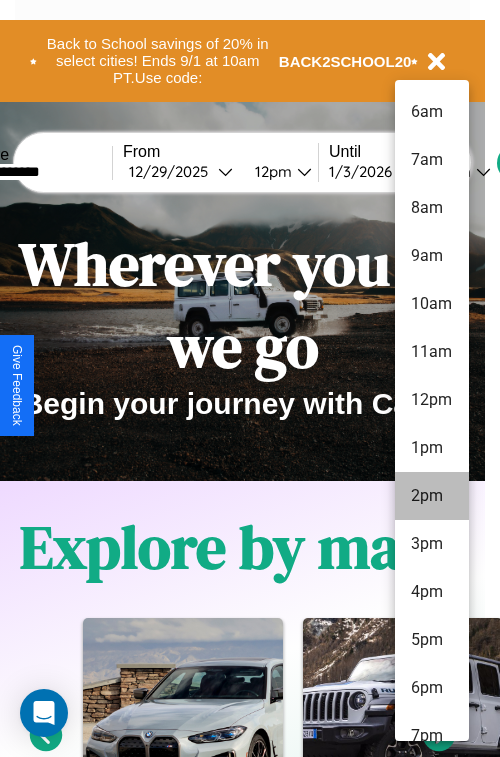 click on "2pm" at bounding box center (432, 496) 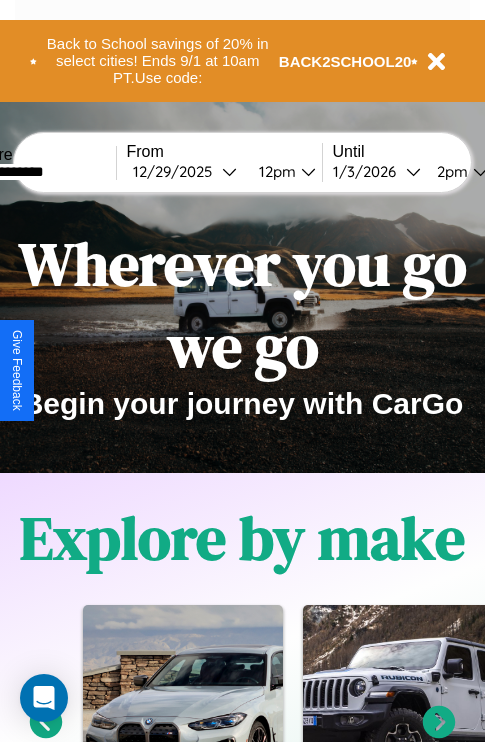 scroll, scrollTop: 0, scrollLeft: 71, axis: horizontal 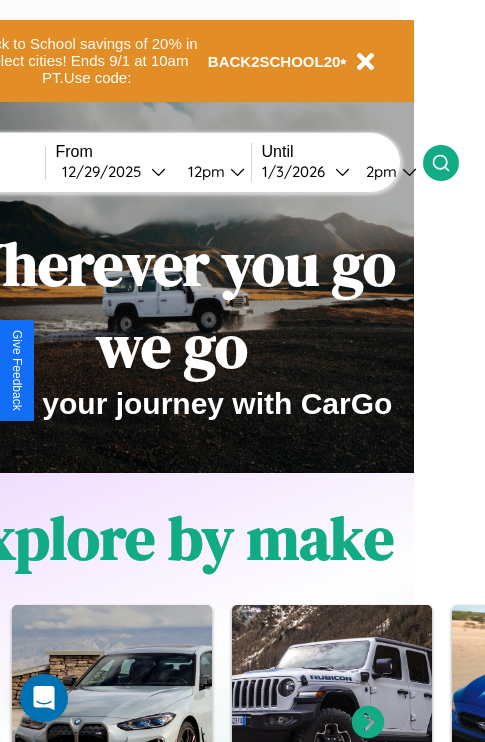 click 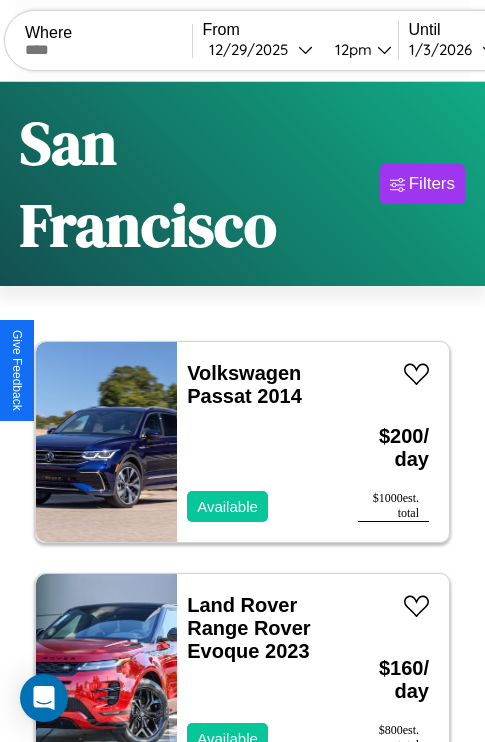 scroll, scrollTop: 177, scrollLeft: 0, axis: vertical 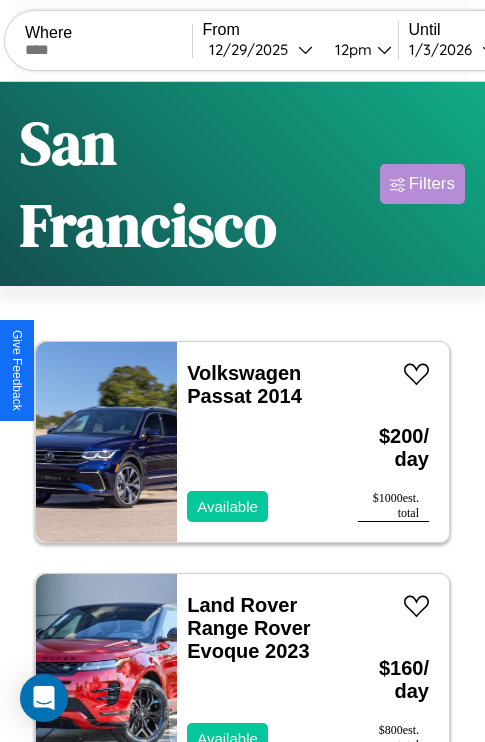 click on "Filters" at bounding box center (432, 184) 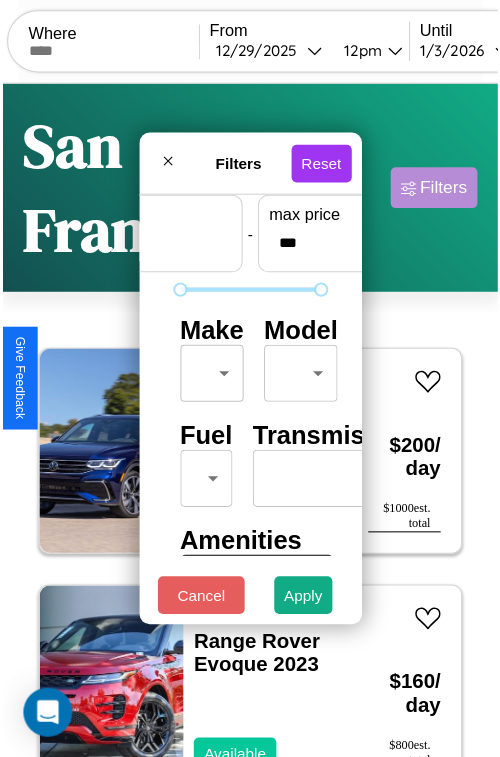 scroll, scrollTop: 59, scrollLeft: 0, axis: vertical 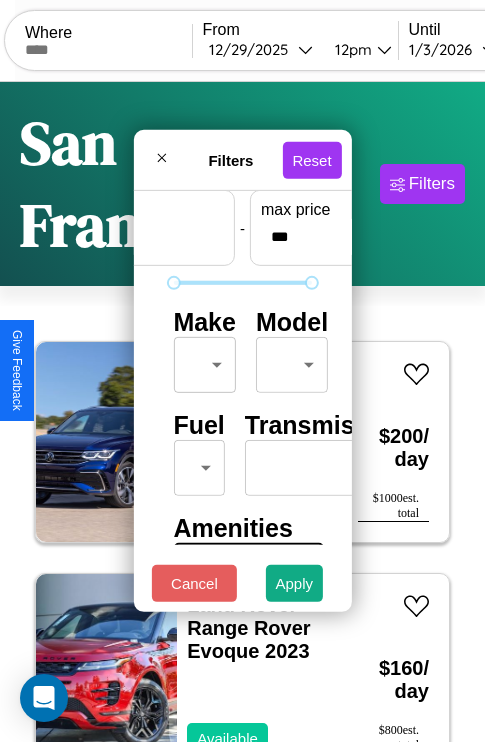 click on "CarGo Where From [DATE] / [DATE] / [YEAR] [TIME] Until [DATE] / [DATE] / [YEAR] [TIME] Become a Host Login Sign Up [CITY] Filters 104  cars in this area These cars can be picked up in this [CITY]. Volkswagen   Passat   2014 Available $ 200  / day $ 1000  est. total Land Rover   Range Rover Evoque   2023 Available $ 160  / day $ 800  est. total Infiniti   QX4   2022 Available $ 150  / day $ 750  est. total Infiniti   FX37   2019 Available $ 70  / day $ 350  est. total Jaguar   XJ12   2014 Available $ 110  / day $ 550  est. total Jaguar   XJ6   2021 Available $ 70  / day $ 350  est. total Acura   ILX   2019 Available $ 150  / day $ 750  est. total Chevrolet   Matiz   2016 Available $ 140  / day $ 700  est. total Lamborghini   Diablo   2018 Available $ 170  / day $ 850  est. total Mercedes   CL-Class   2014 Unavailable $ 30  / day $ 150  est. total Subaru   Justy   2021 Available $ 40  / day $ 200  est. total Maserati   TC   2017 Unavailable $ 80  / day $ 400  est. total Alfa Romeo   Giulia (952)   2020 Available $ 30  / day $ 150" at bounding box center (242, 453) 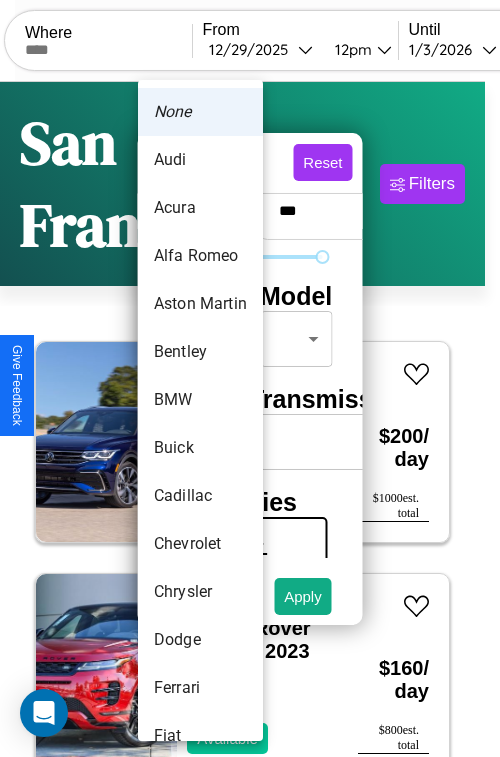 click on "Acura" at bounding box center (200, 208) 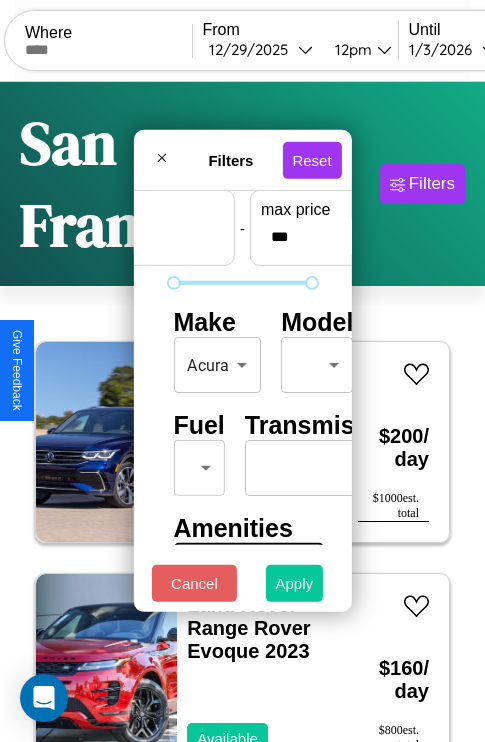 click on "Apply" at bounding box center (295, 583) 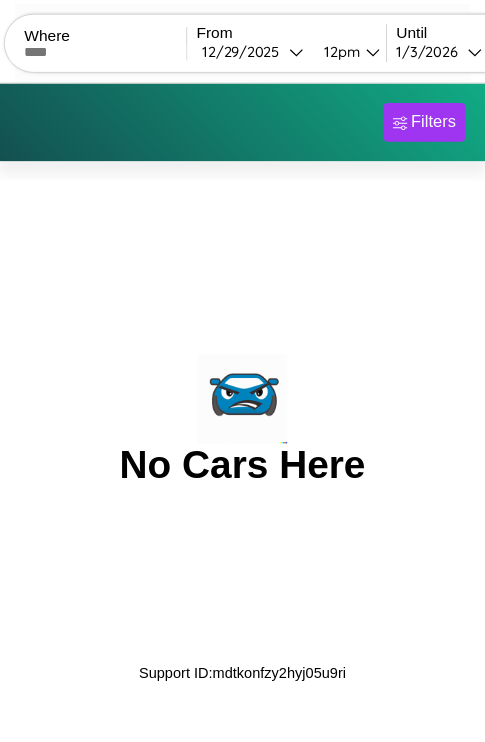 scroll, scrollTop: 0, scrollLeft: 0, axis: both 